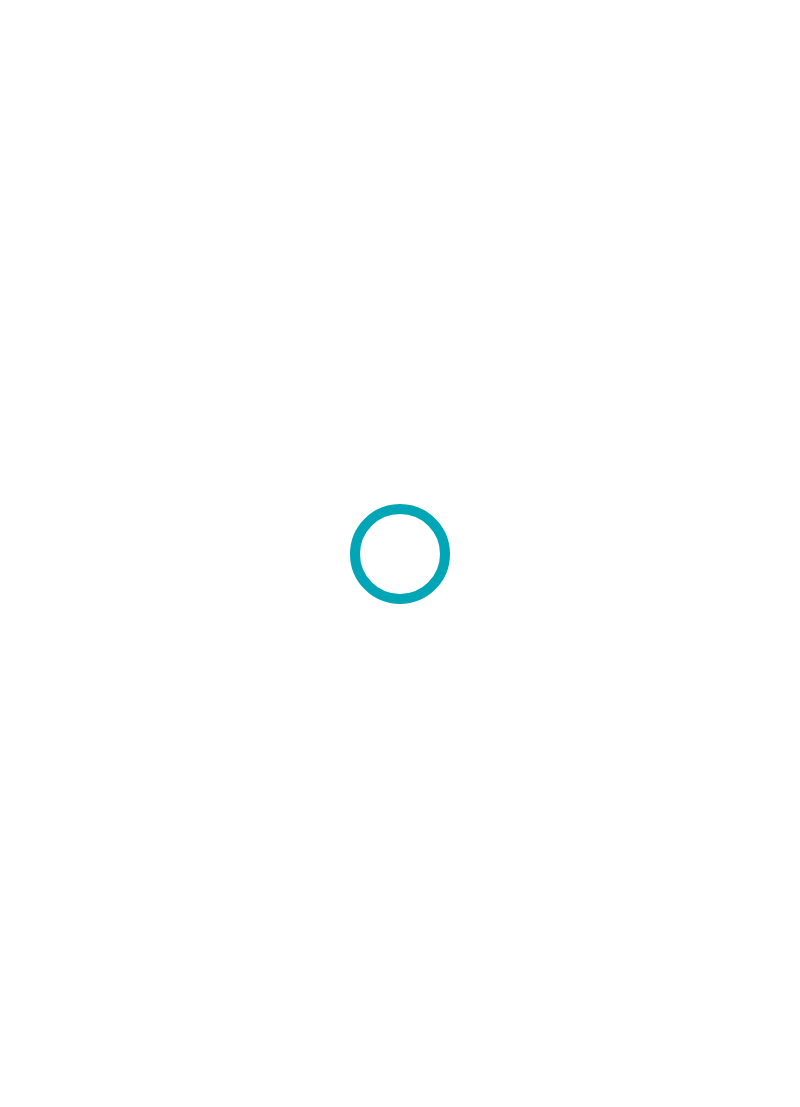 scroll, scrollTop: 0, scrollLeft: 0, axis: both 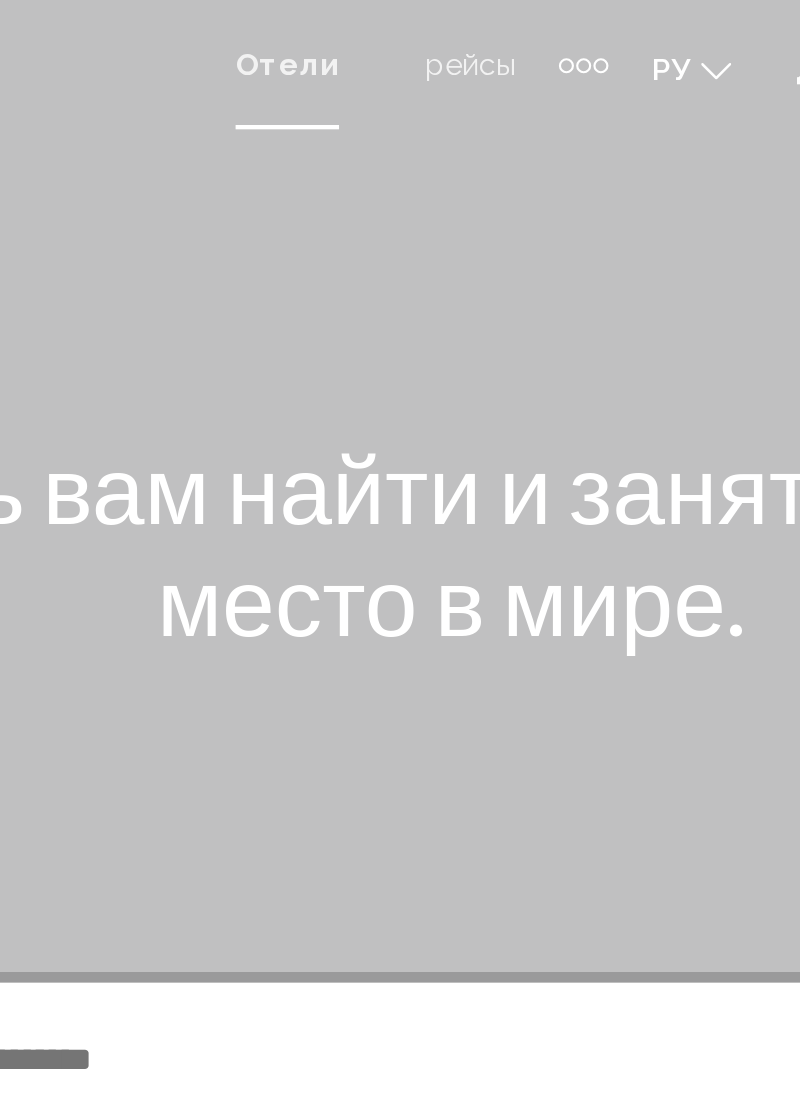 click on "рейсы" at bounding box center (409, 30) 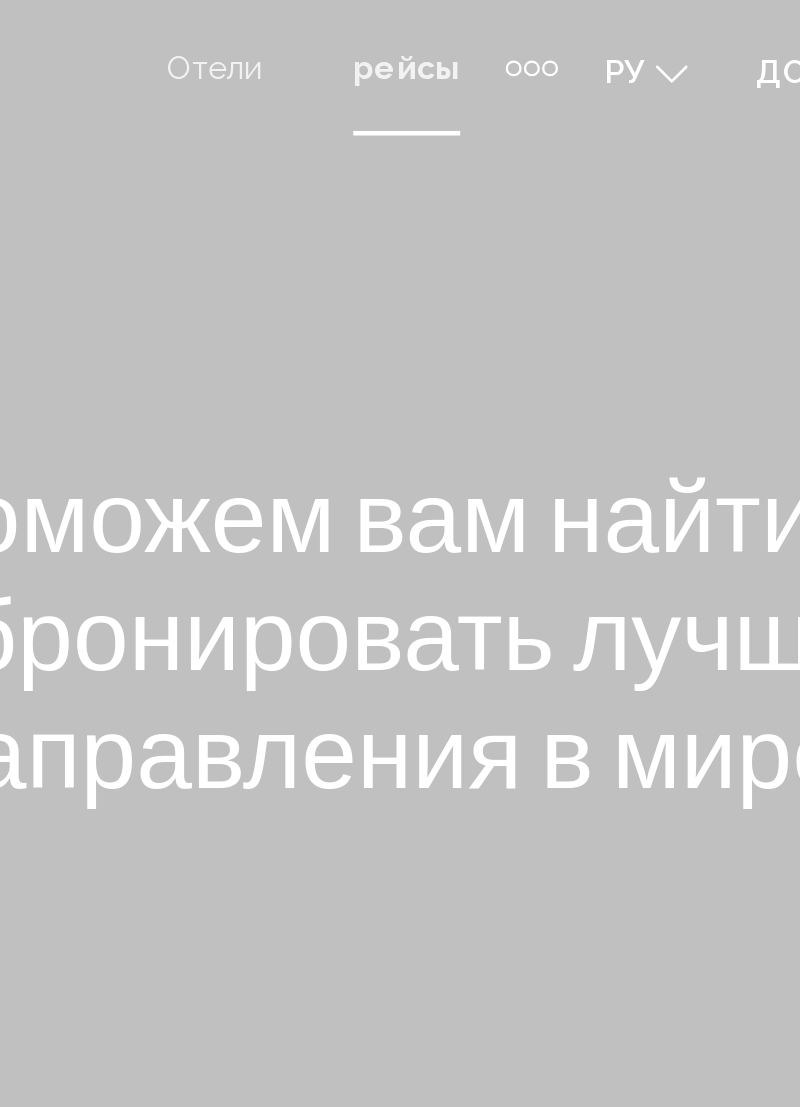 click at bounding box center [461, 30] 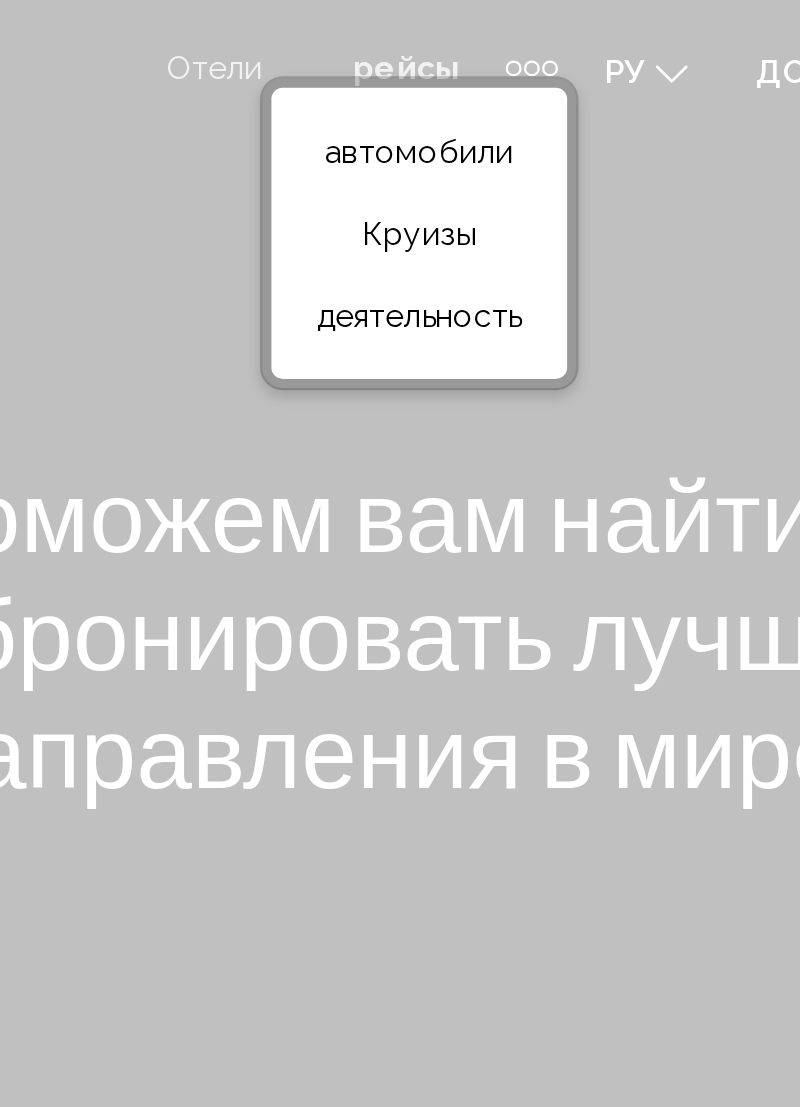 click on "деятельность" at bounding box center (412, 139) 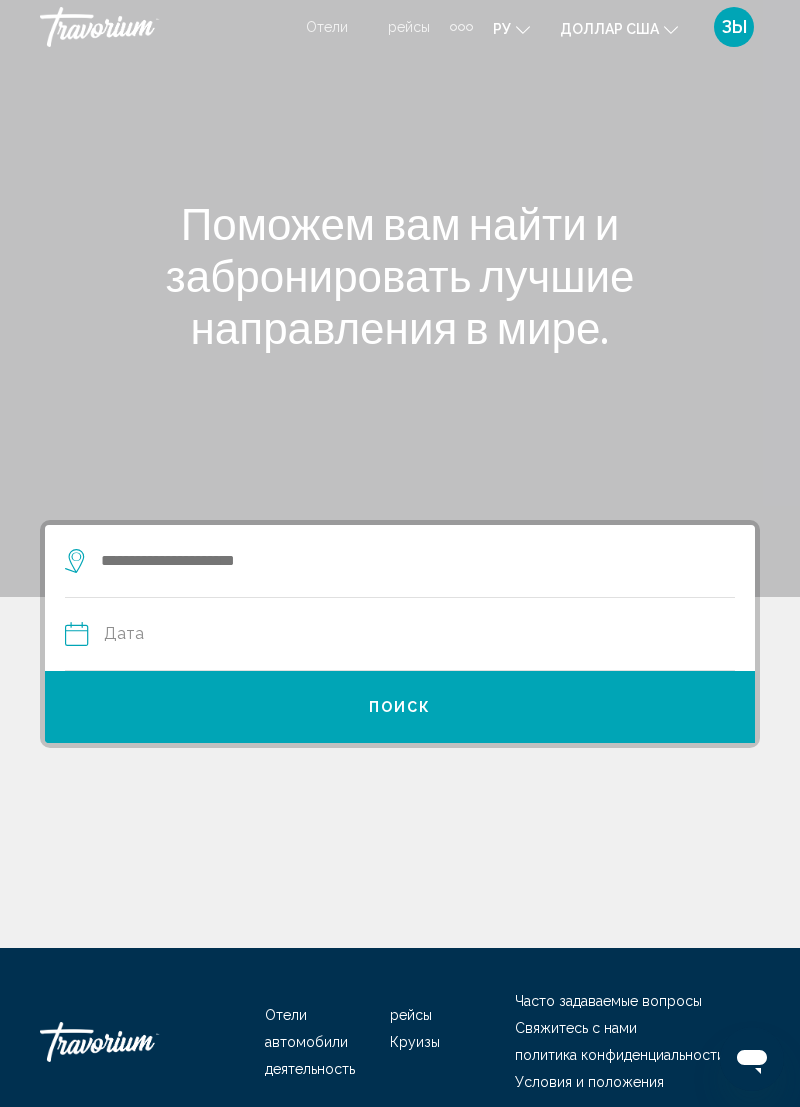 scroll, scrollTop: 0, scrollLeft: 0, axis: both 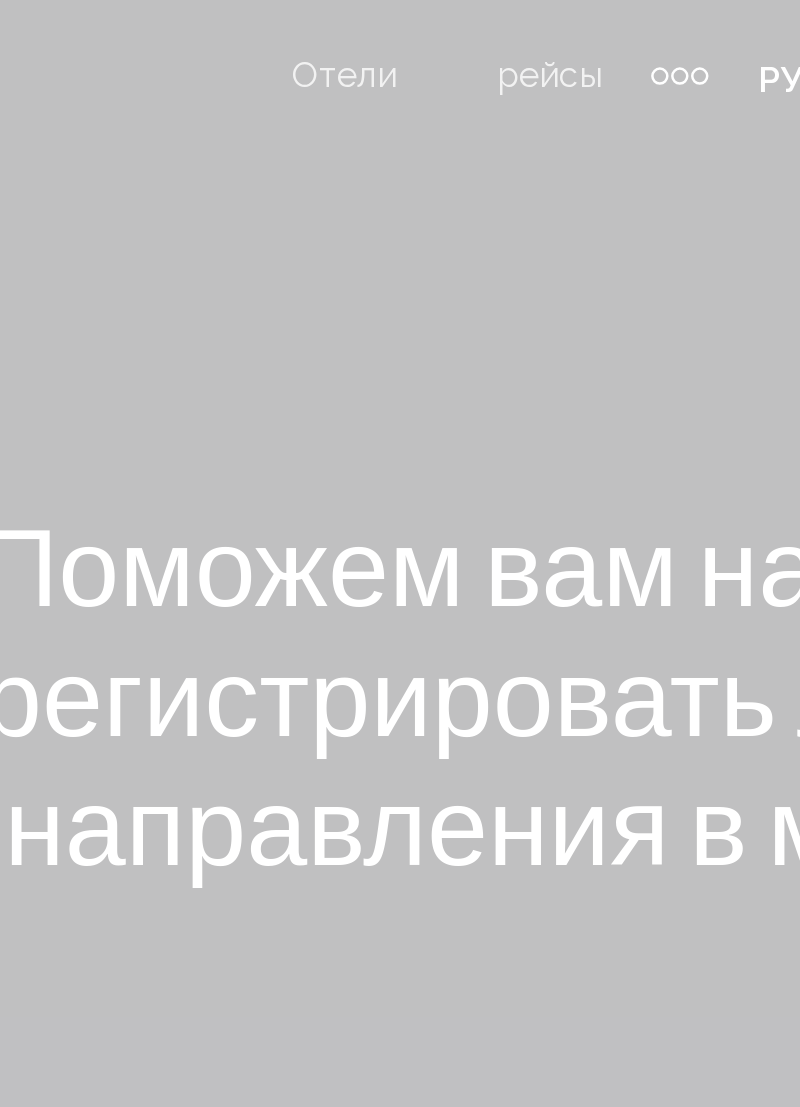 click on "Отели" at bounding box center (327, 30) 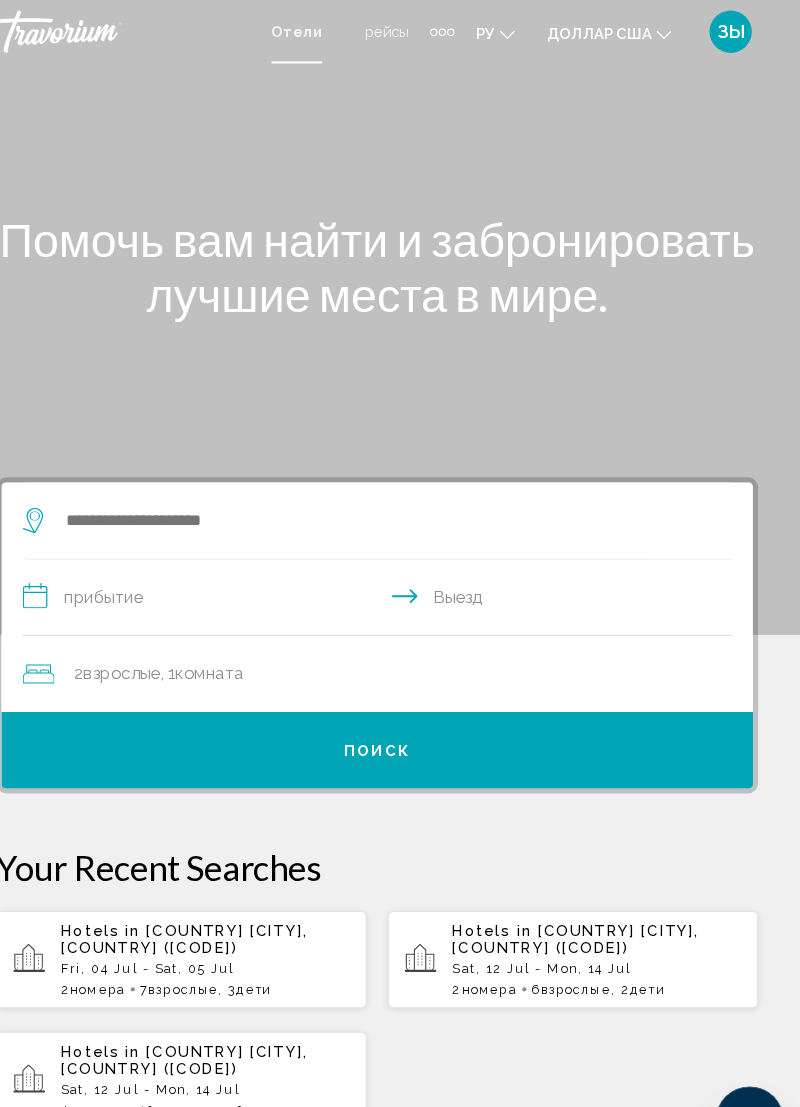 scroll, scrollTop: 0, scrollLeft: 0, axis: both 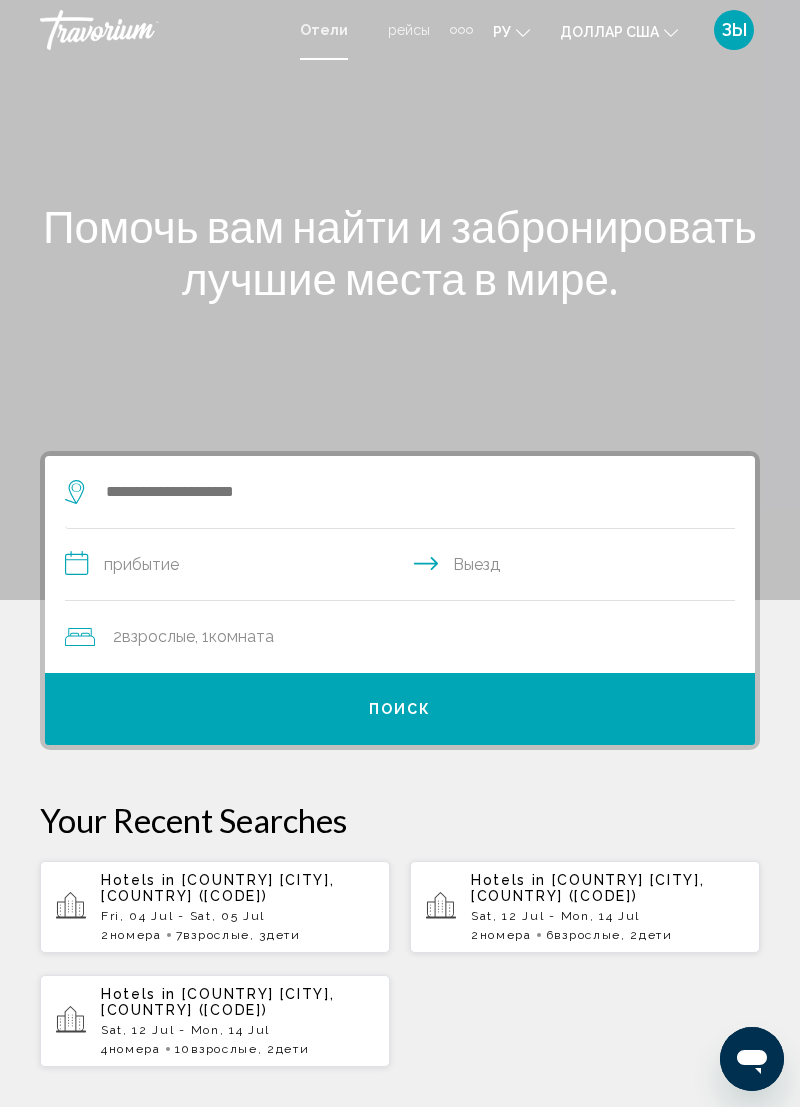 click on "ЗЫ" at bounding box center (734, 29) 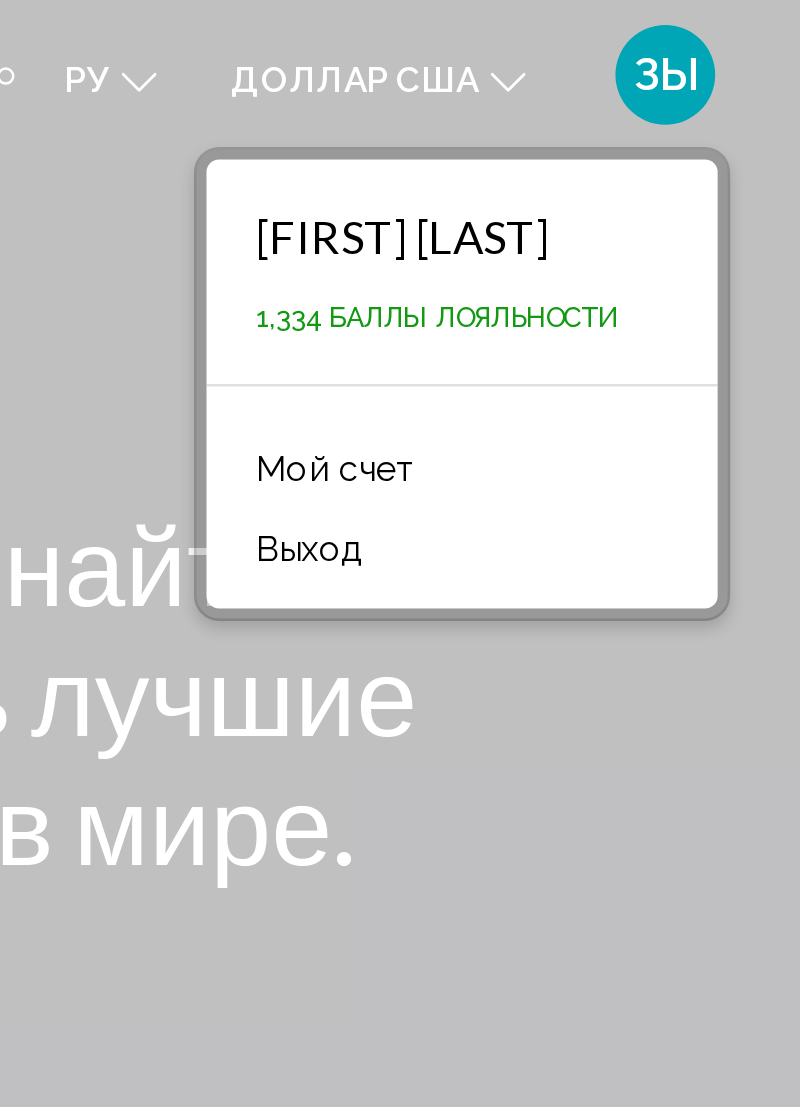 click on "Поможем вам найти и забронировать лучшие направления в мире." at bounding box center [400, 278] 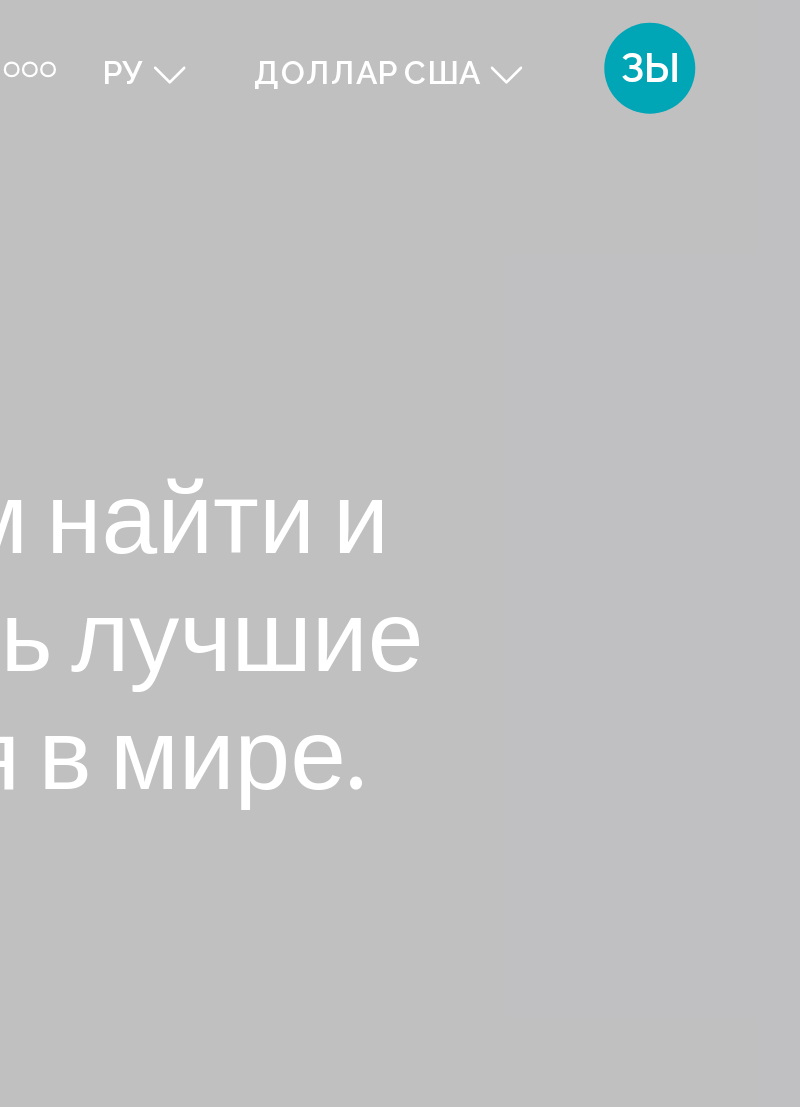 scroll, scrollTop: 0, scrollLeft: 0, axis: both 